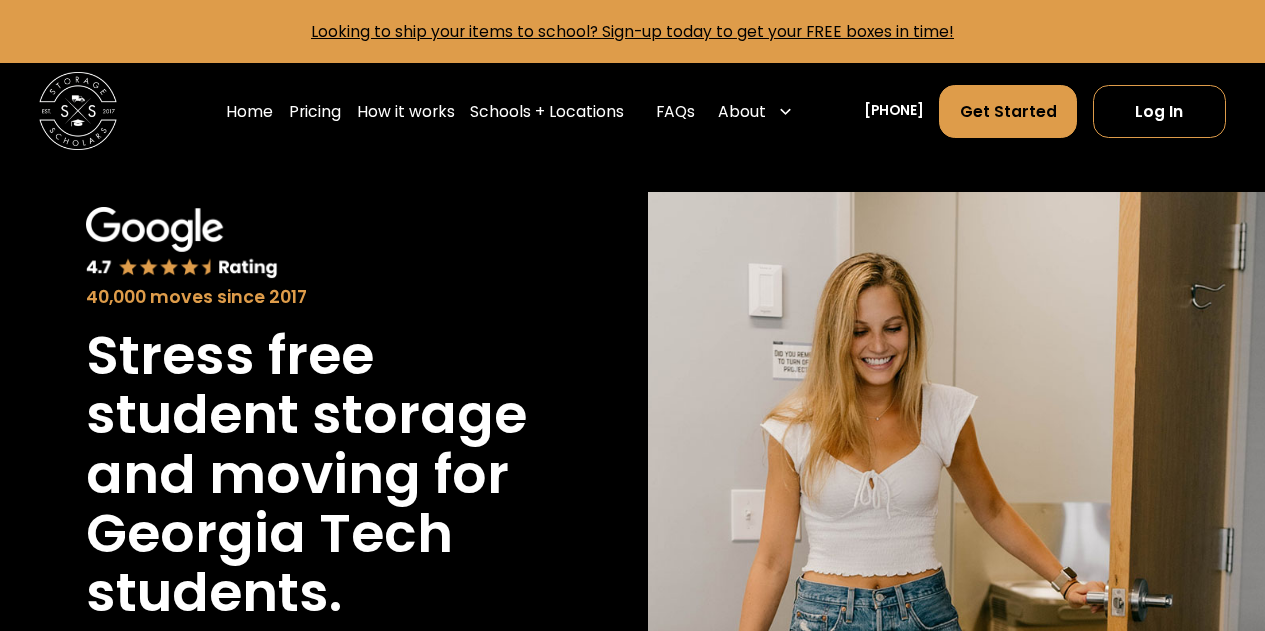 scroll, scrollTop: 413, scrollLeft: 0, axis: vertical 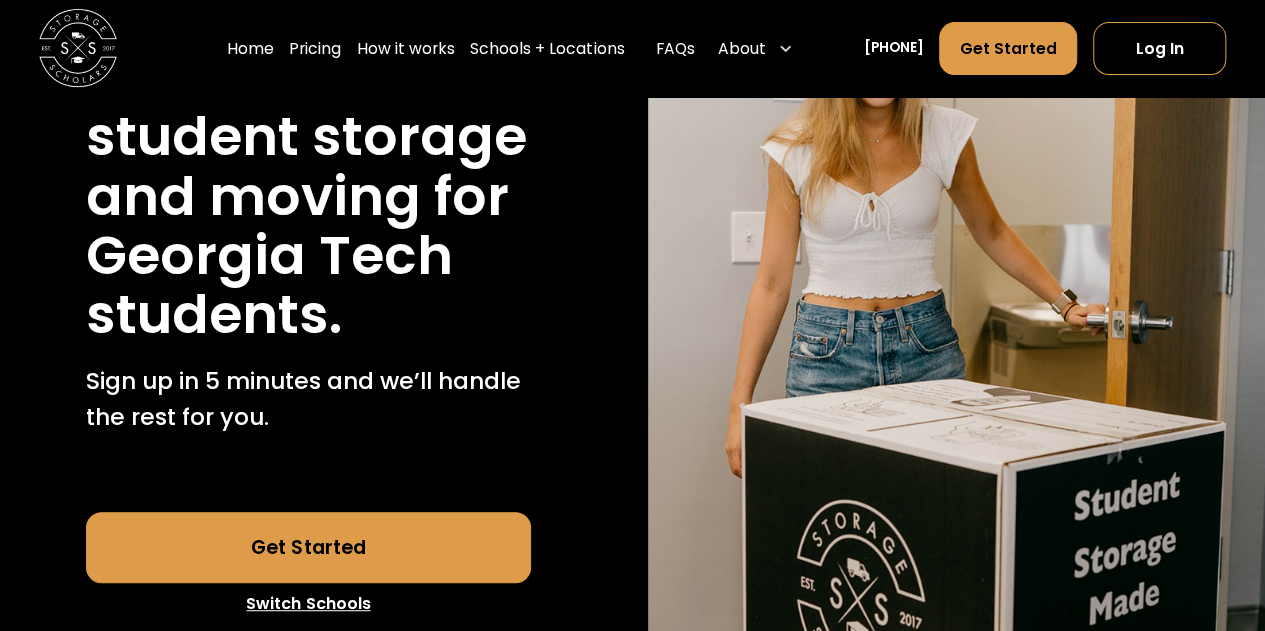 click on "Get Started" at bounding box center (308, 547) 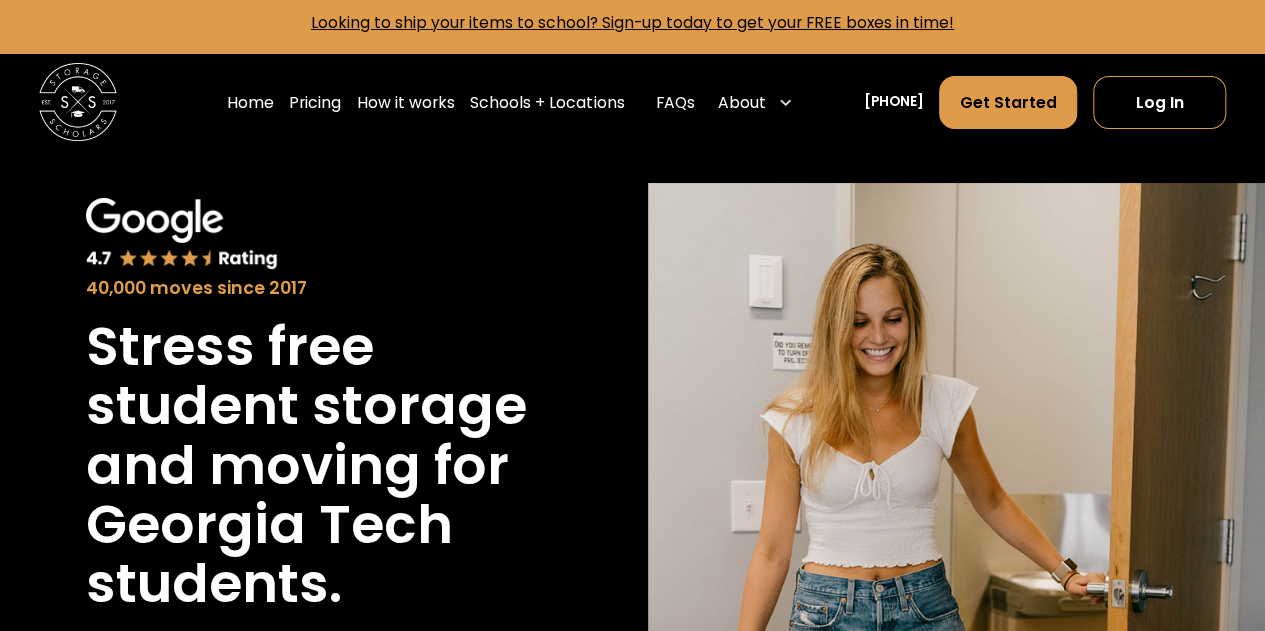 scroll, scrollTop: 0, scrollLeft: 0, axis: both 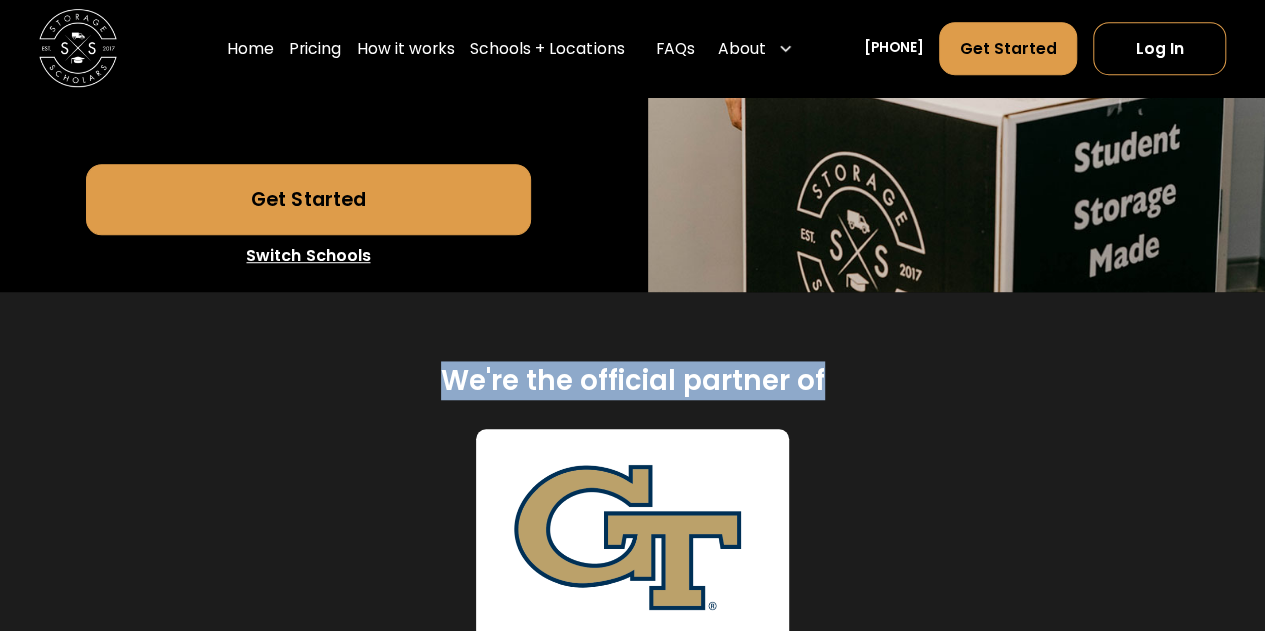 drag, startPoint x: 823, startPoint y: 381, endPoint x: 453, endPoint y: 392, distance: 370.16348 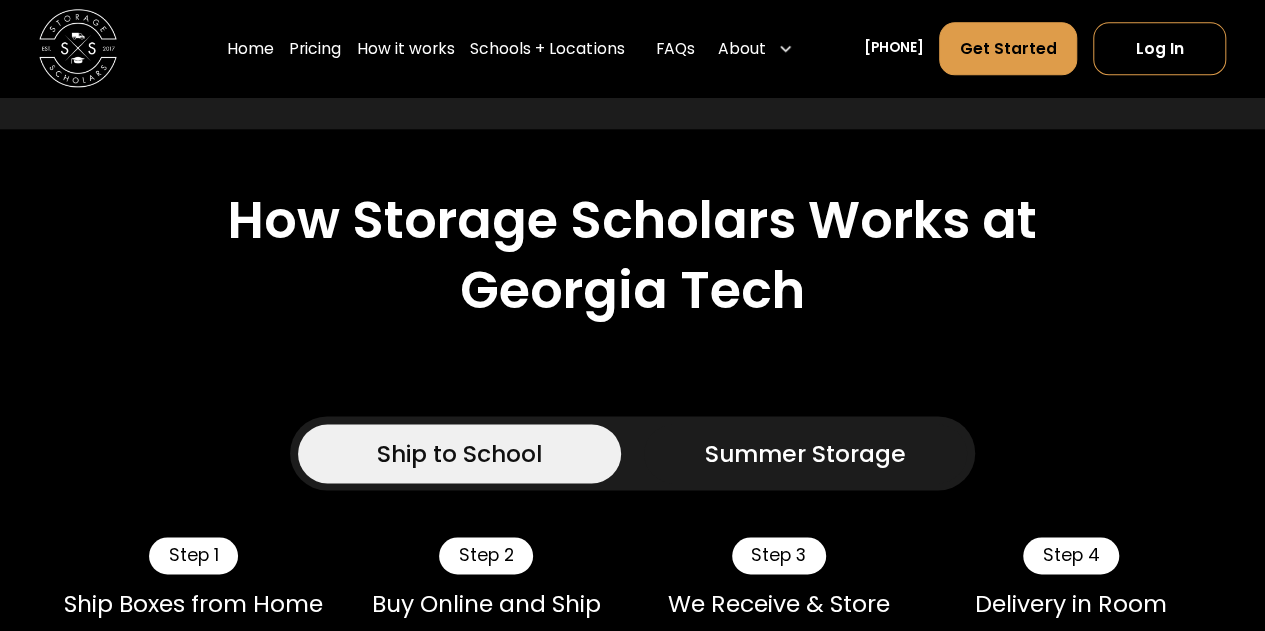 scroll, scrollTop: 1492, scrollLeft: 0, axis: vertical 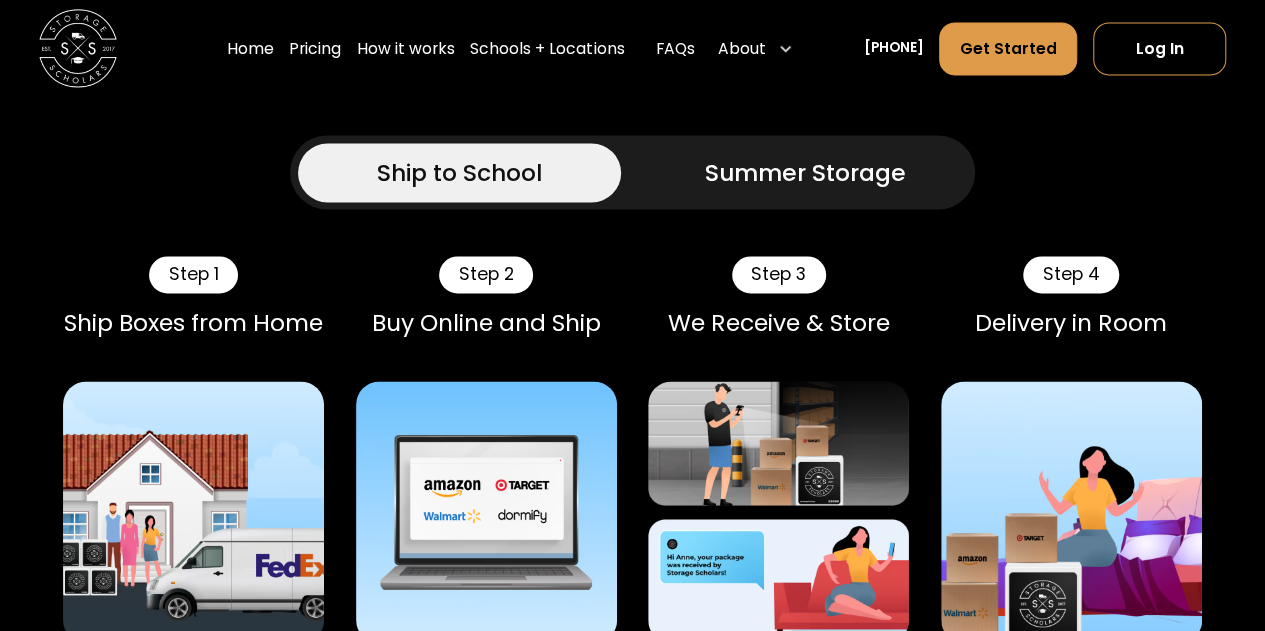 click on "Summer Storage" at bounding box center (805, 172) 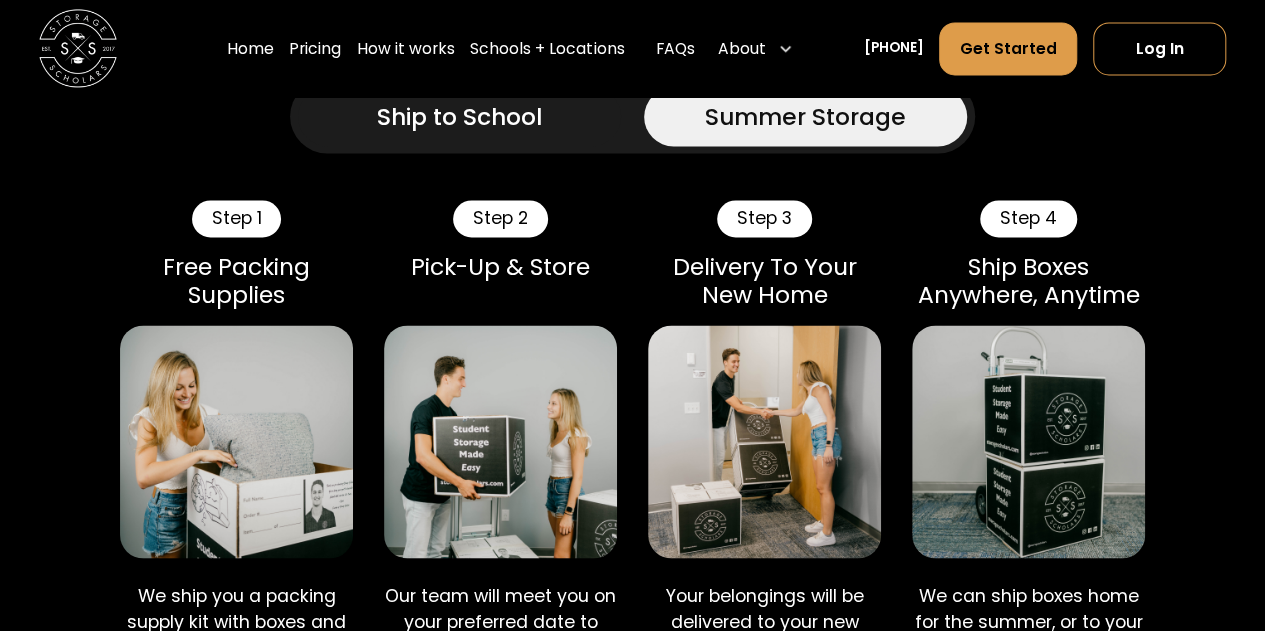scroll, scrollTop: 1532, scrollLeft: 0, axis: vertical 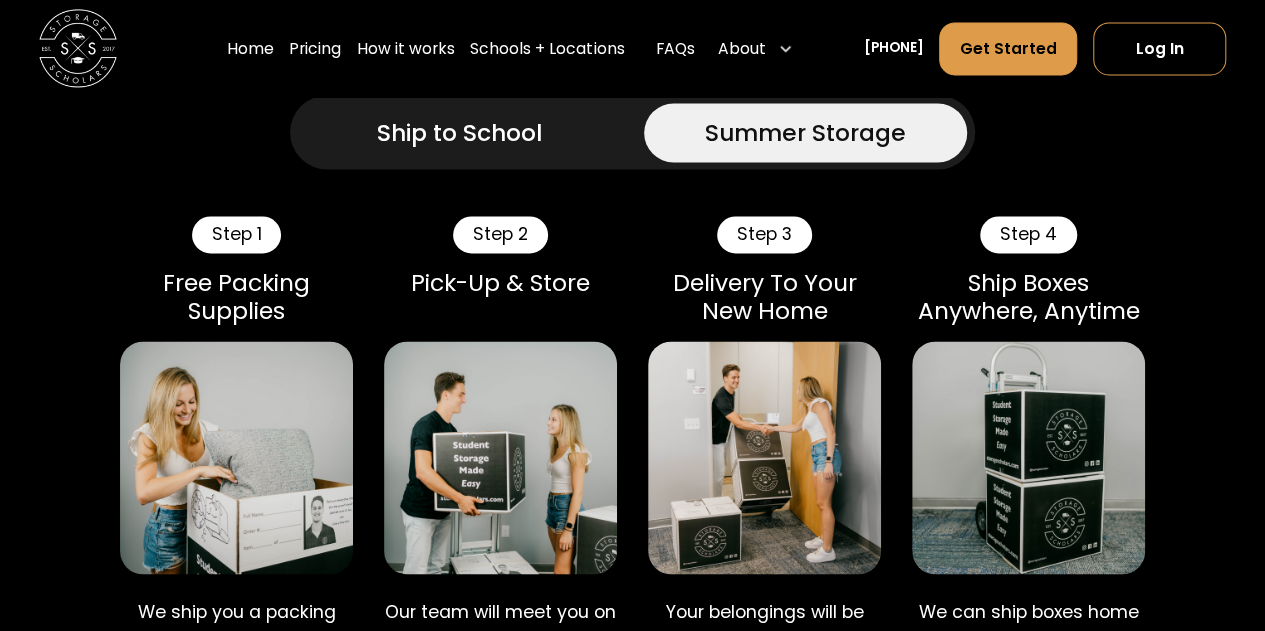 click on "Ship to School" at bounding box center [459, 132] 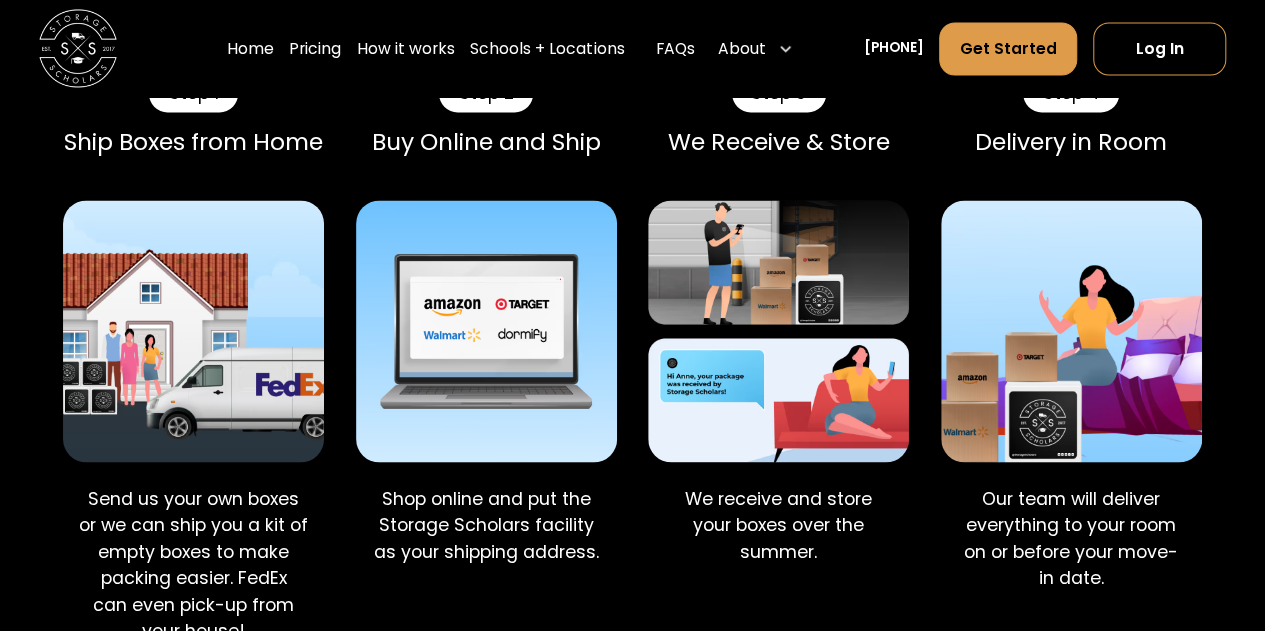scroll, scrollTop: 1674, scrollLeft: 0, axis: vertical 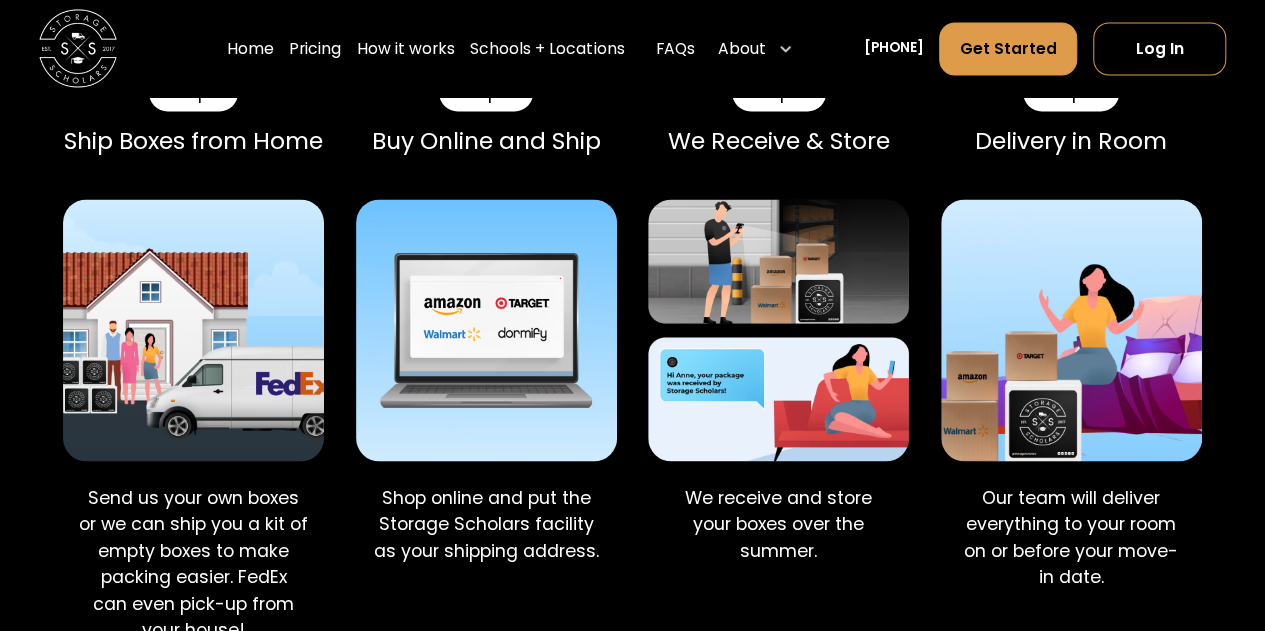 click at bounding box center (486, 329) 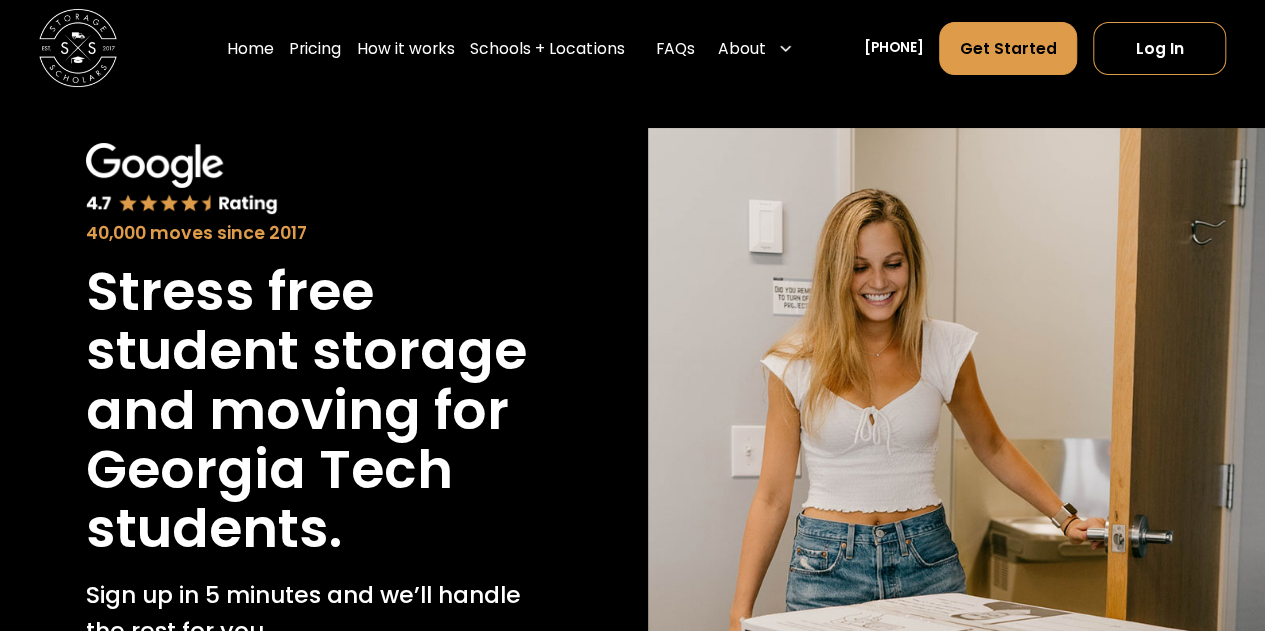 scroll, scrollTop: 0, scrollLeft: 0, axis: both 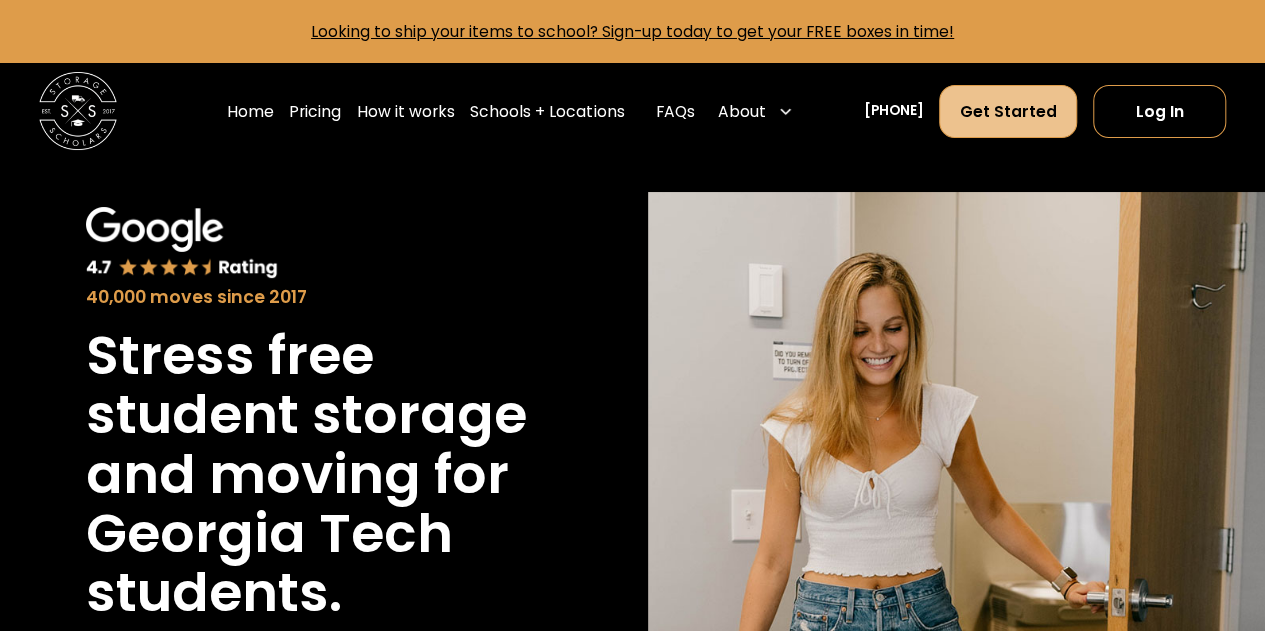 click on "Get Started" at bounding box center (1008, 111) 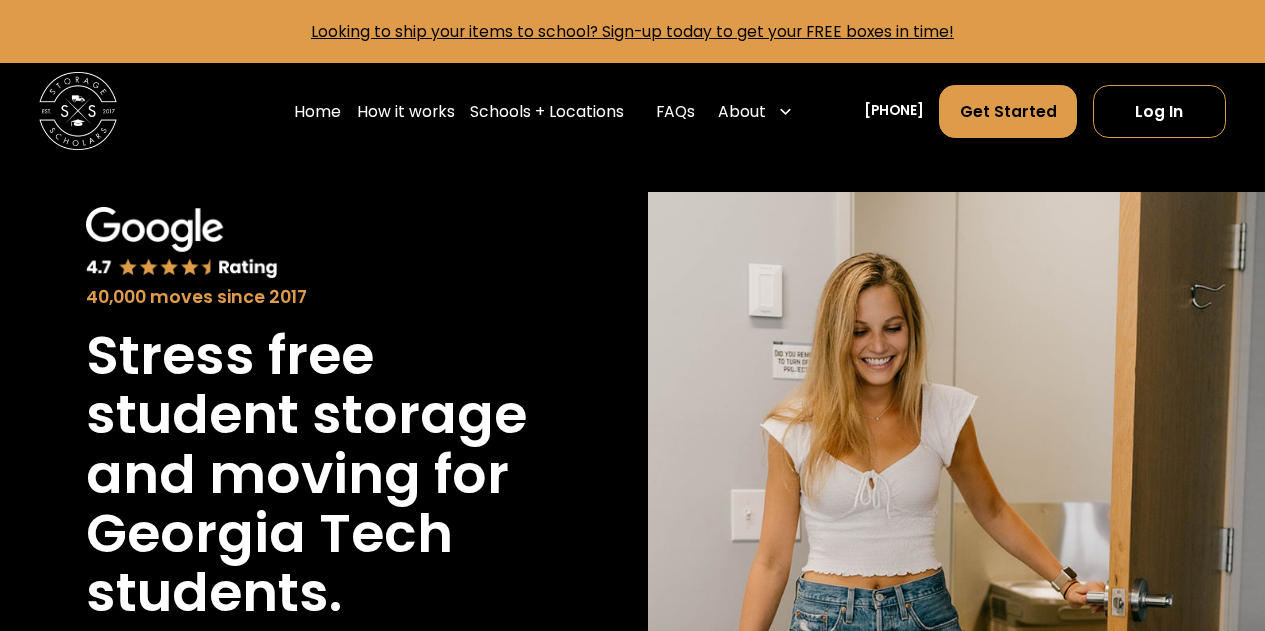 scroll, scrollTop: 0, scrollLeft: 0, axis: both 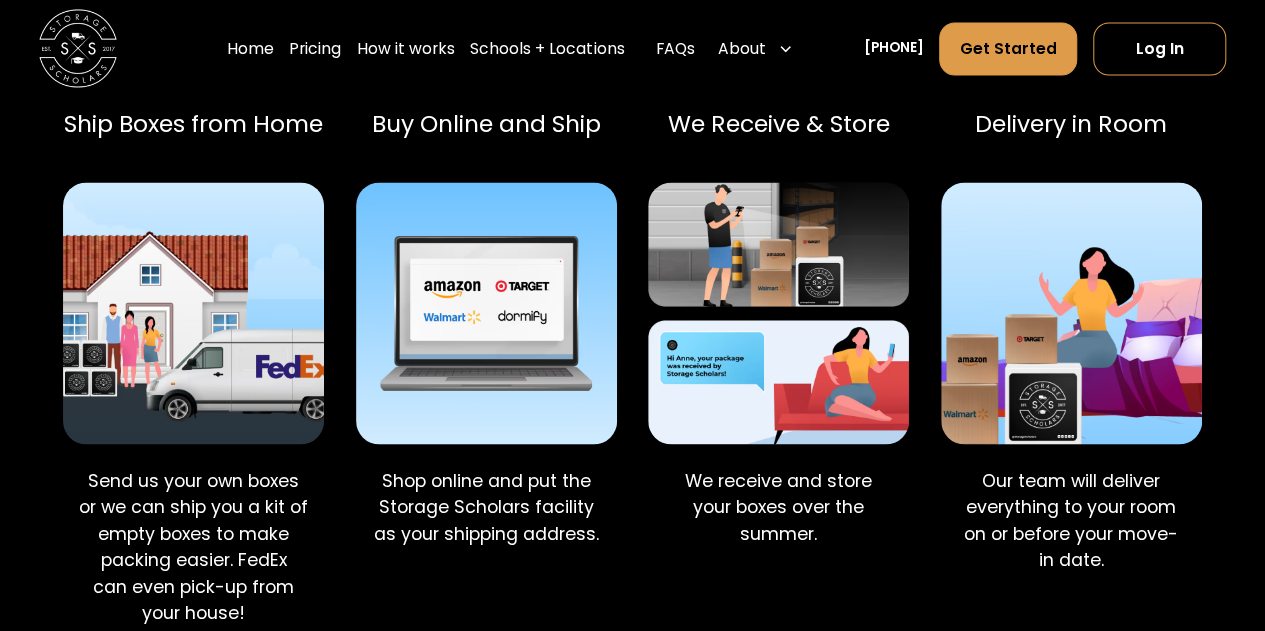 click at bounding box center [486, 312] 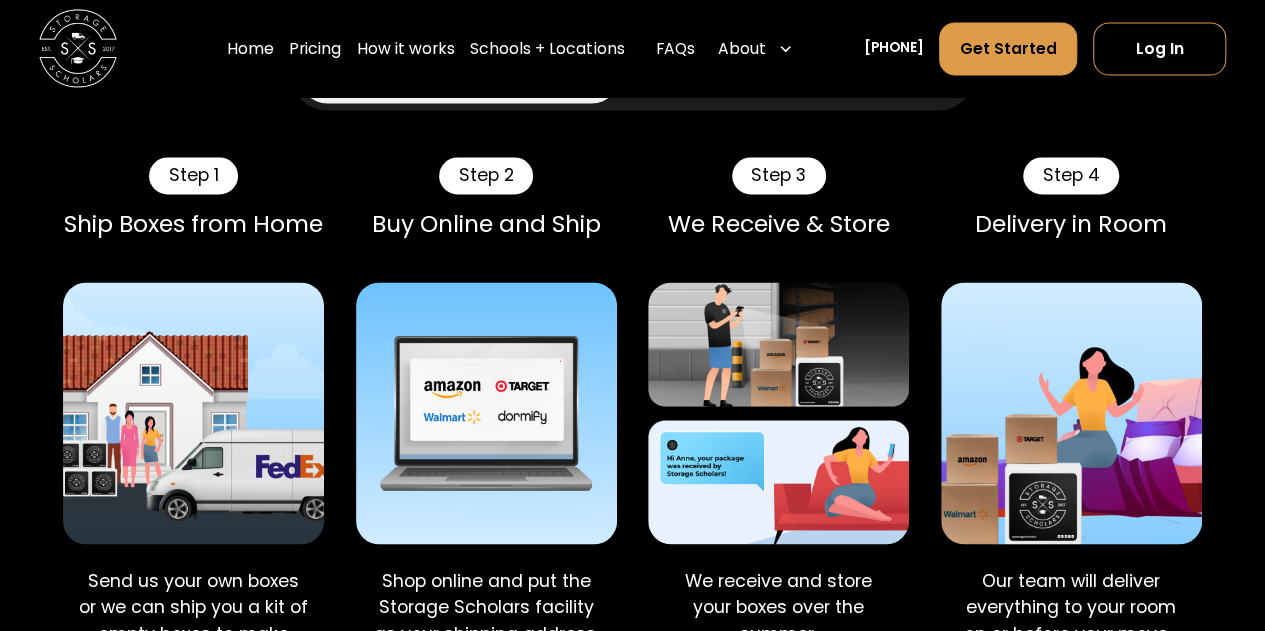scroll, scrollTop: 1589, scrollLeft: 0, axis: vertical 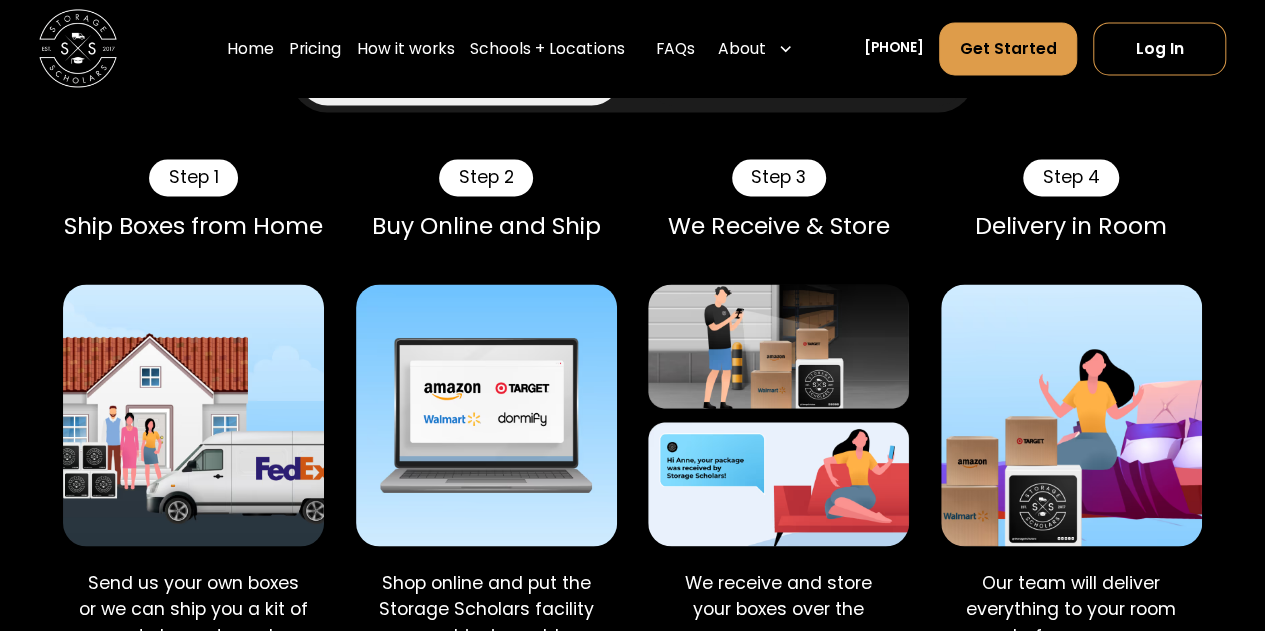 click on "Step 2" at bounding box center (486, 177) 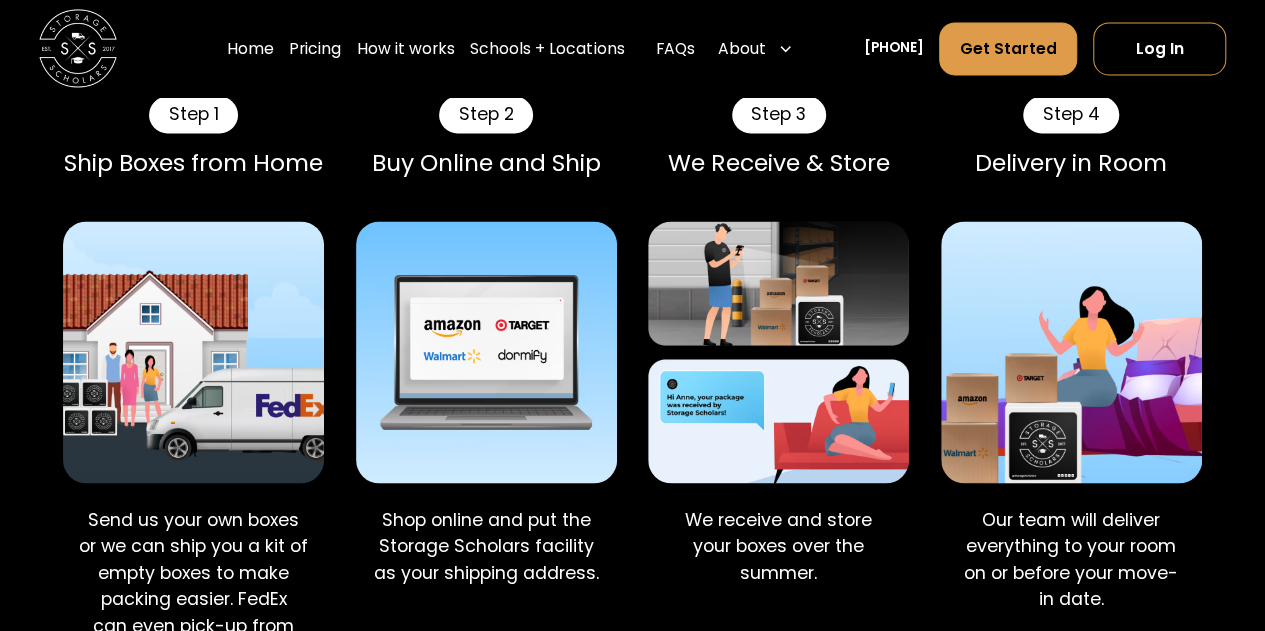 scroll, scrollTop: 1637, scrollLeft: 0, axis: vertical 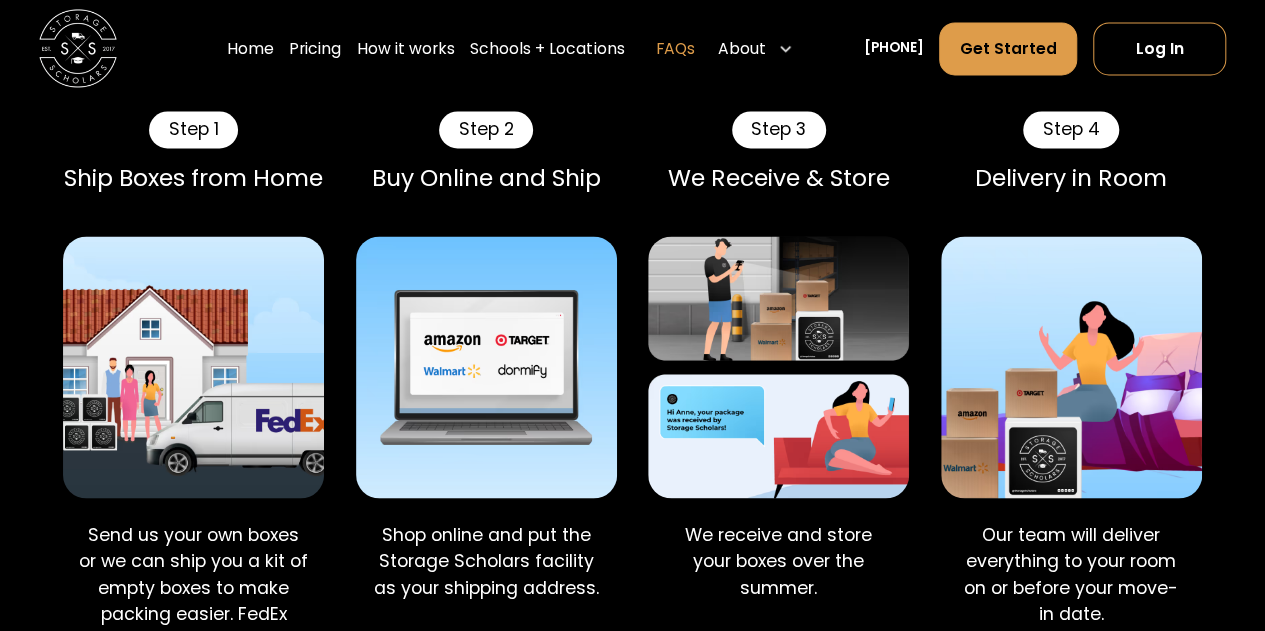 click on "FAQs" at bounding box center [675, 49] 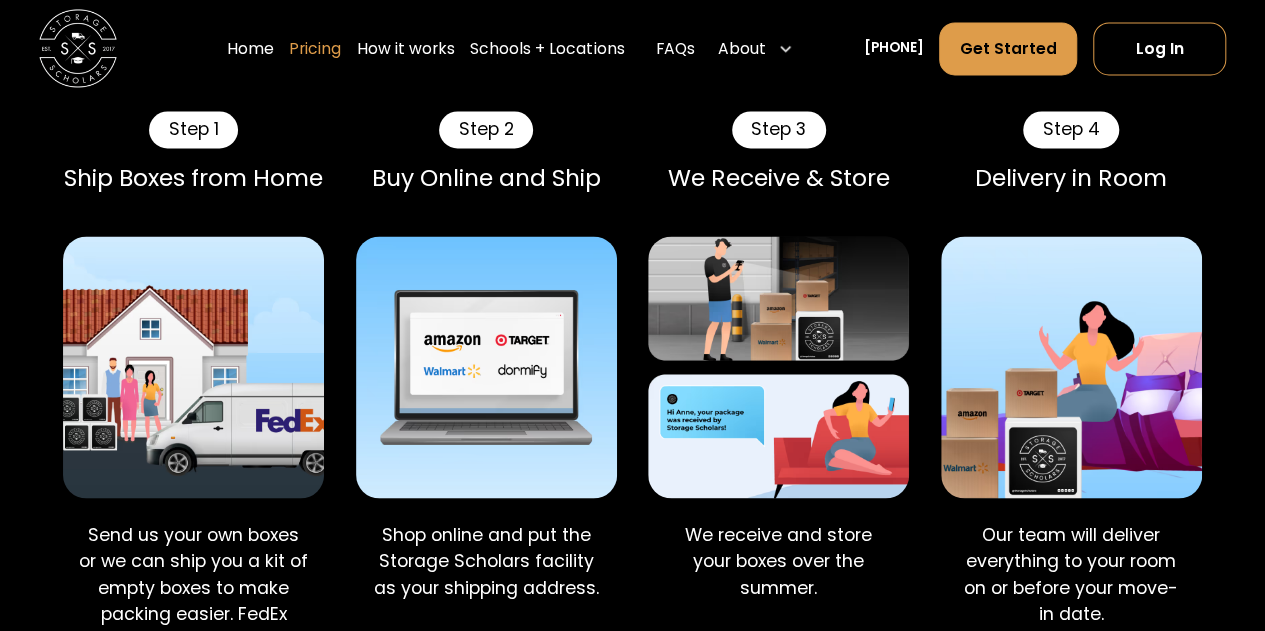 click on "Pricing" at bounding box center [315, 49] 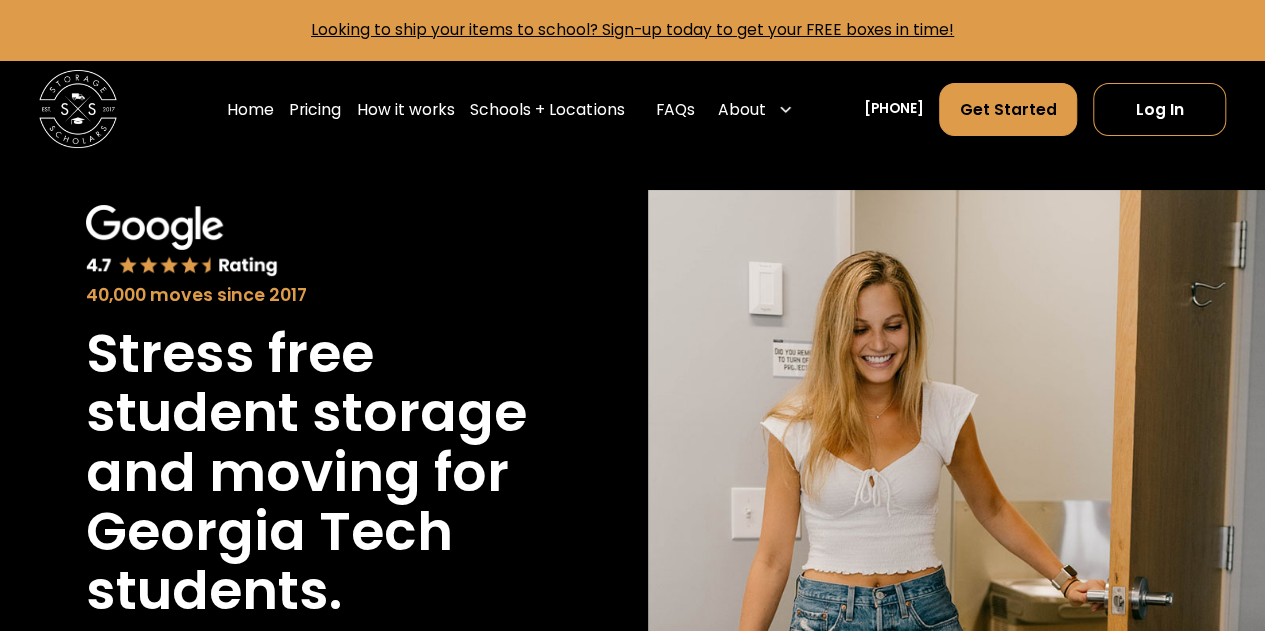 scroll, scrollTop: 0, scrollLeft: 0, axis: both 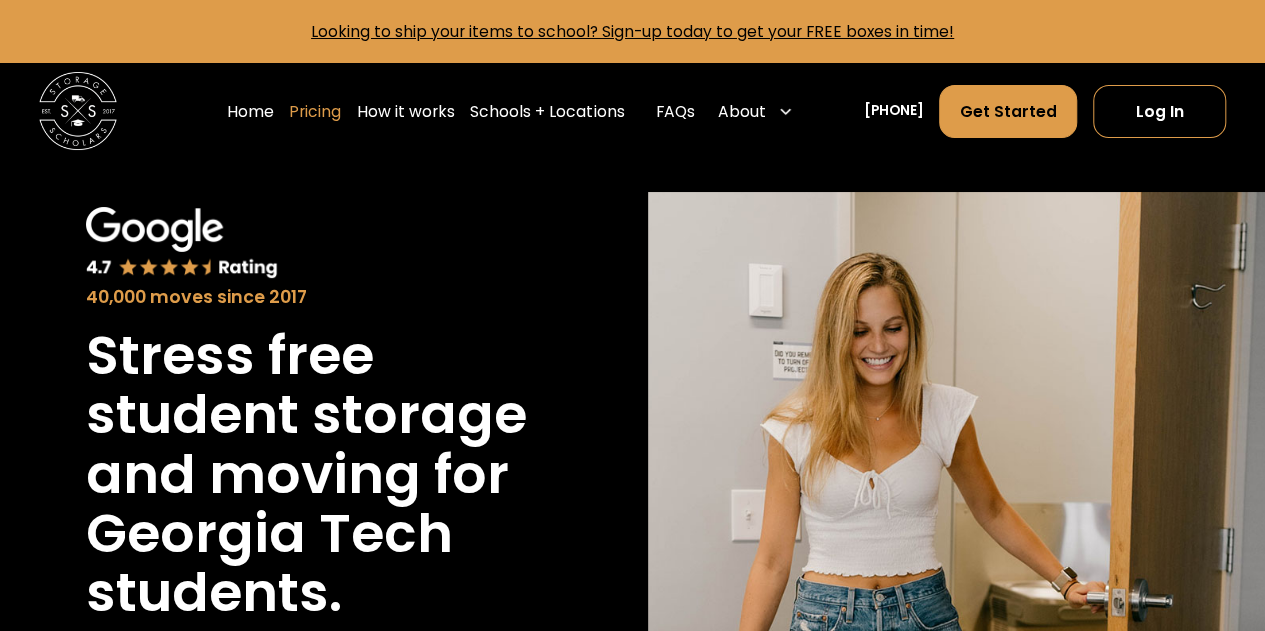 click on "Pricing" at bounding box center (315, 111) 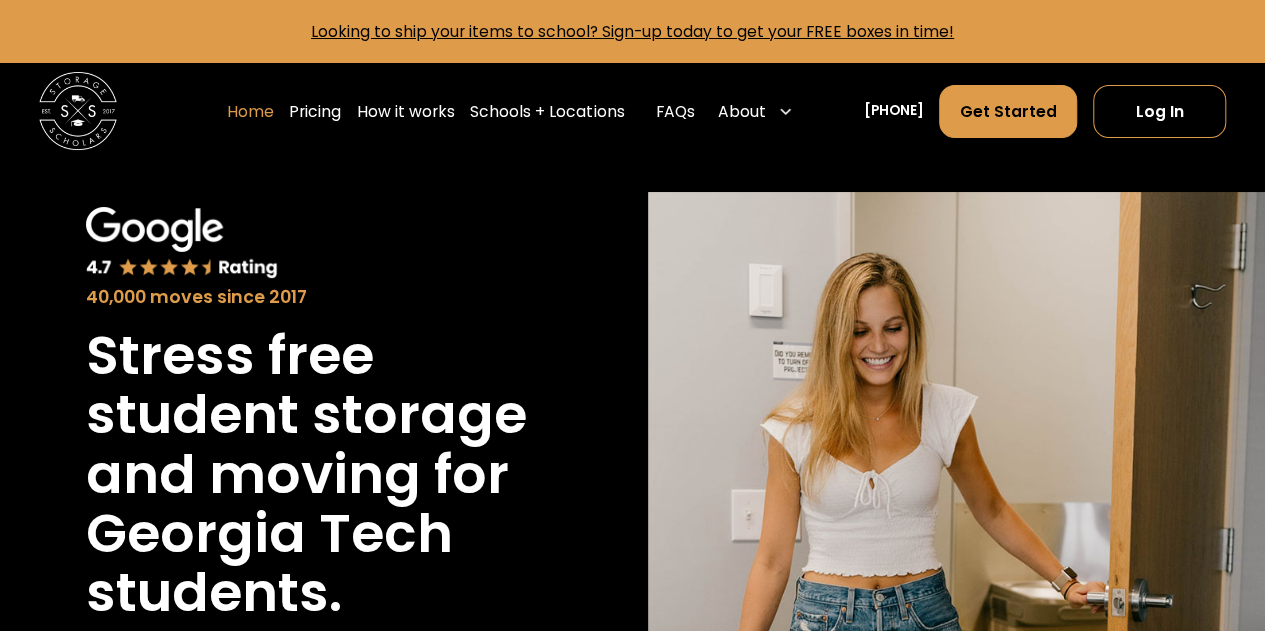 click on "Home" at bounding box center (249, 111) 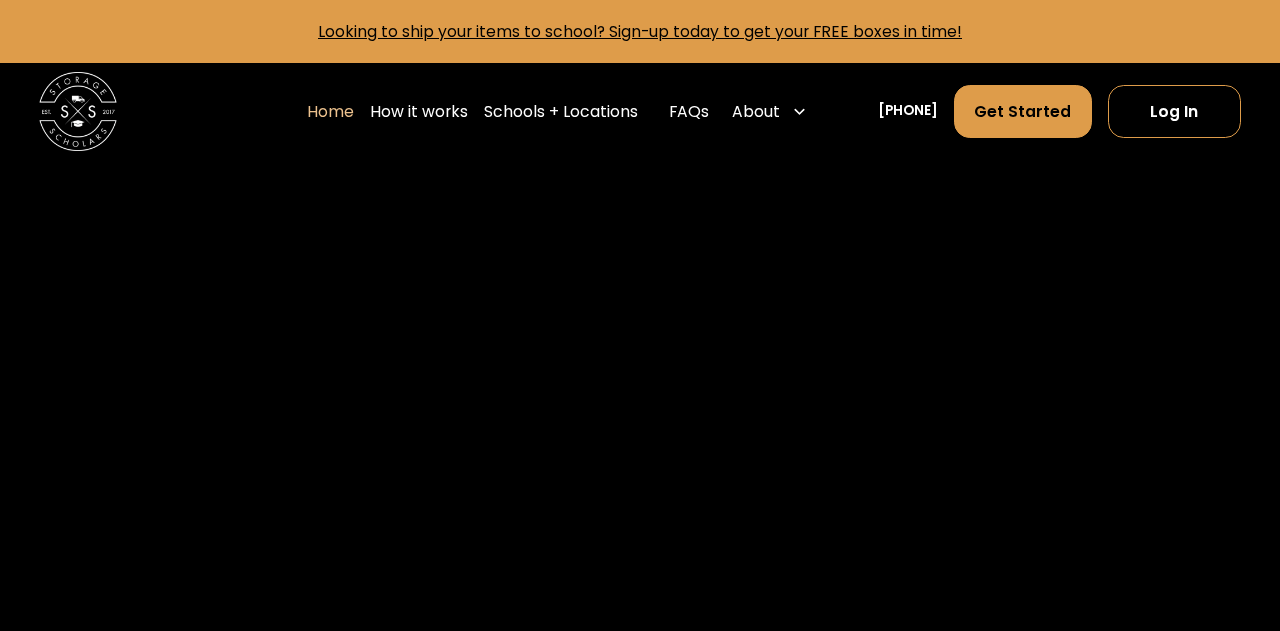 scroll, scrollTop: 0, scrollLeft: 0, axis: both 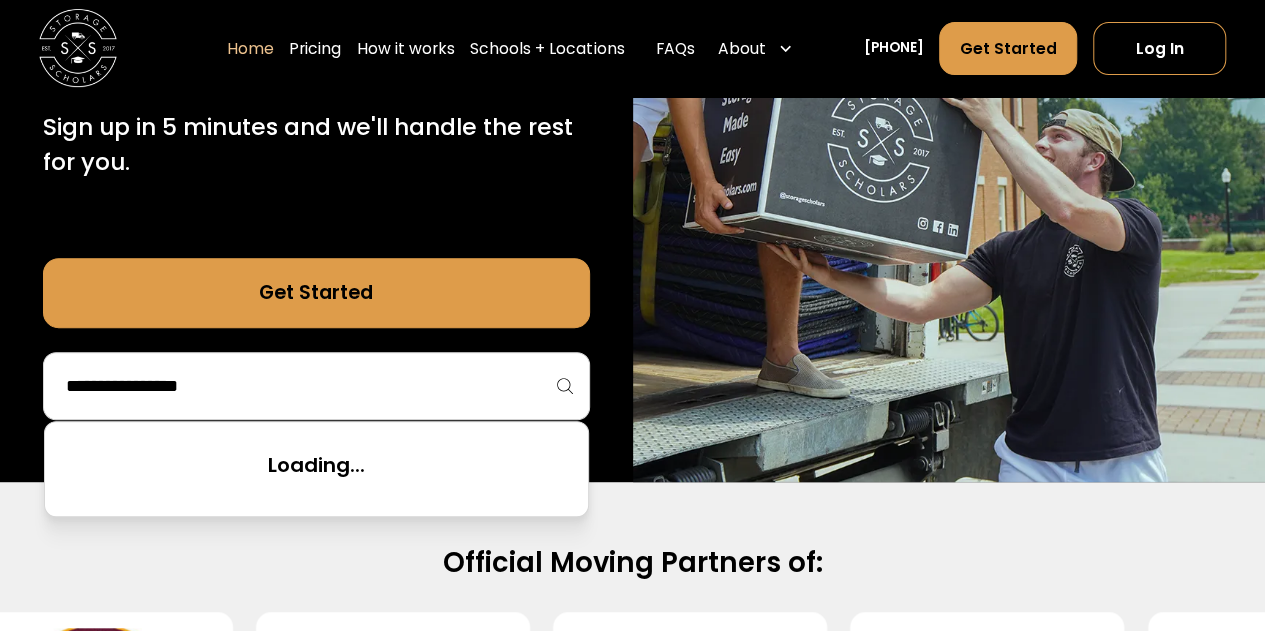 click at bounding box center [316, 386] 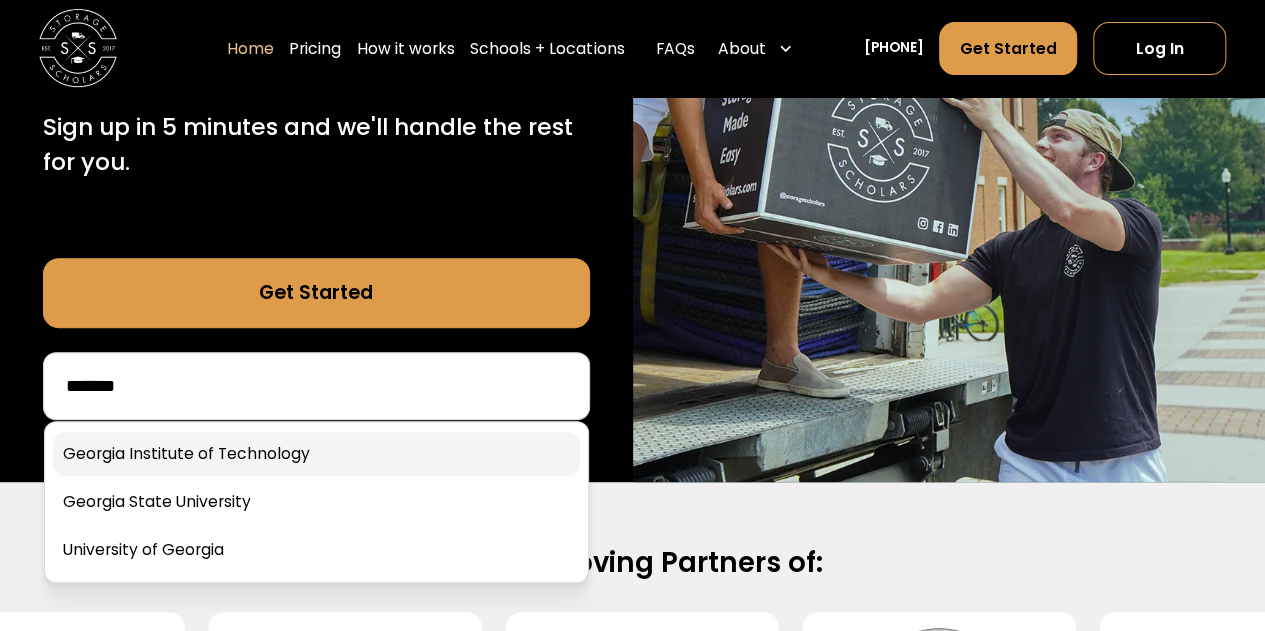 type on "*******" 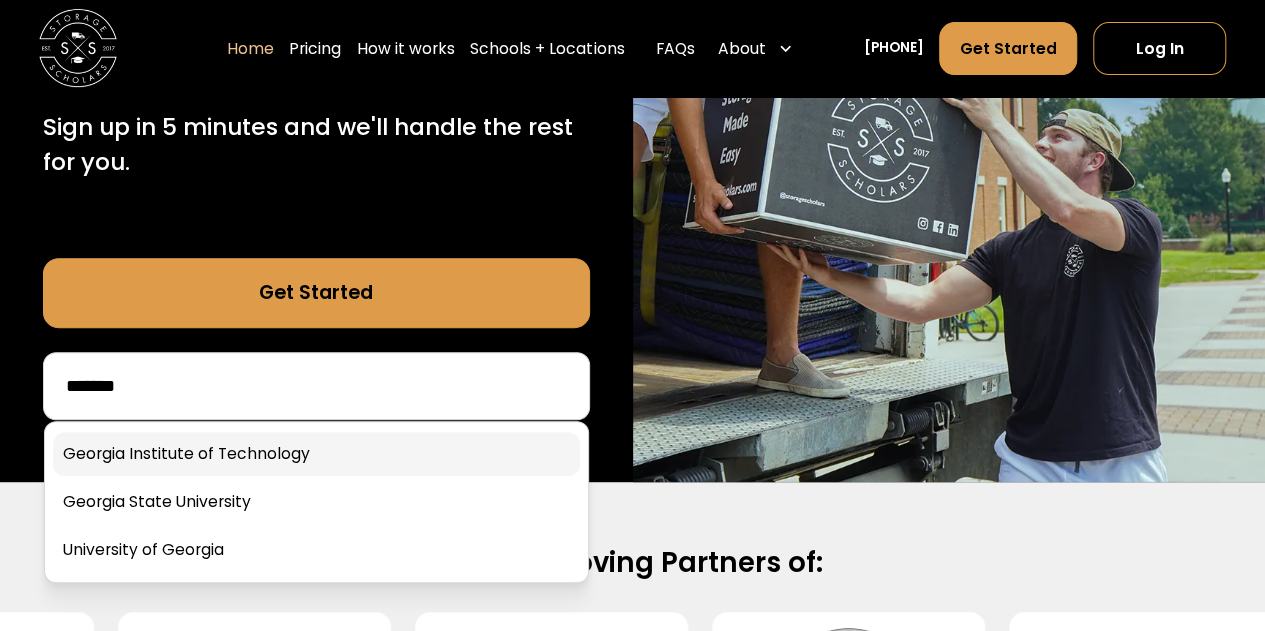 click at bounding box center (316, 454) 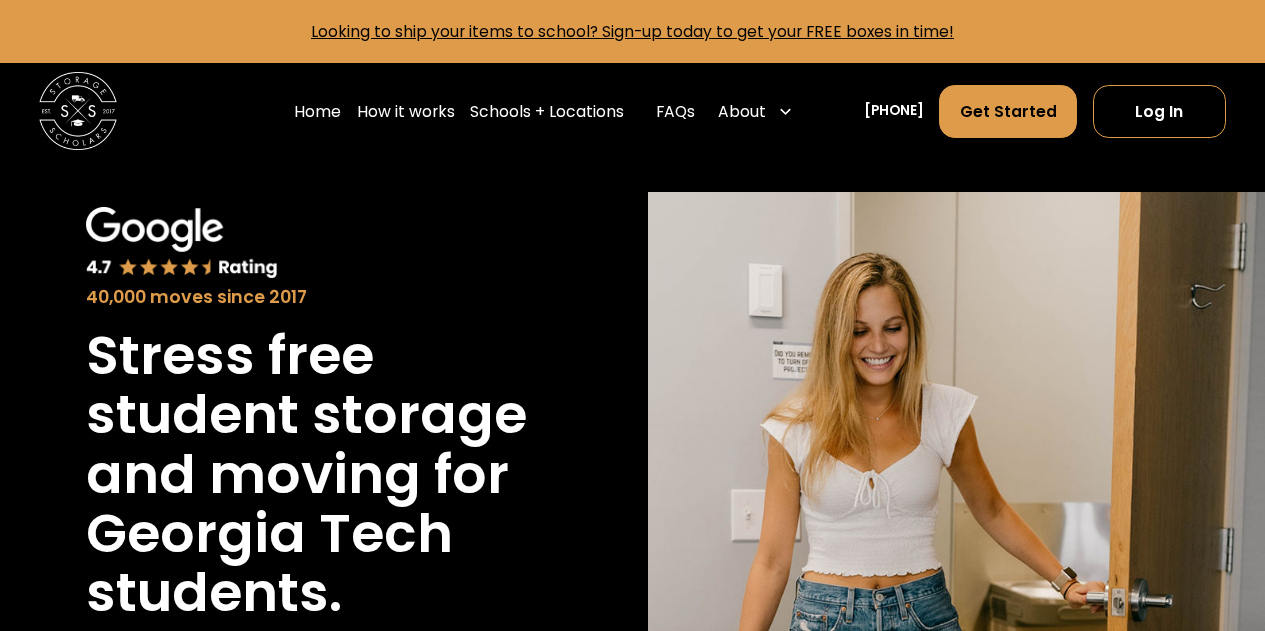 scroll, scrollTop: 0, scrollLeft: 0, axis: both 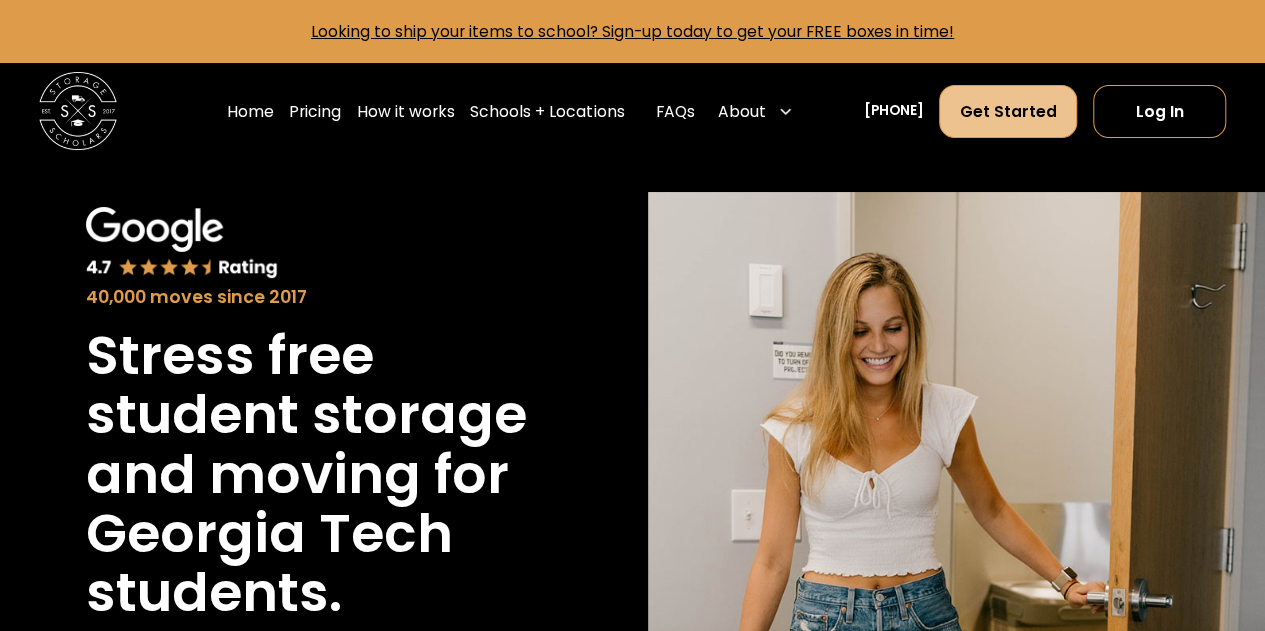 click on "Get Started" at bounding box center [1008, 111] 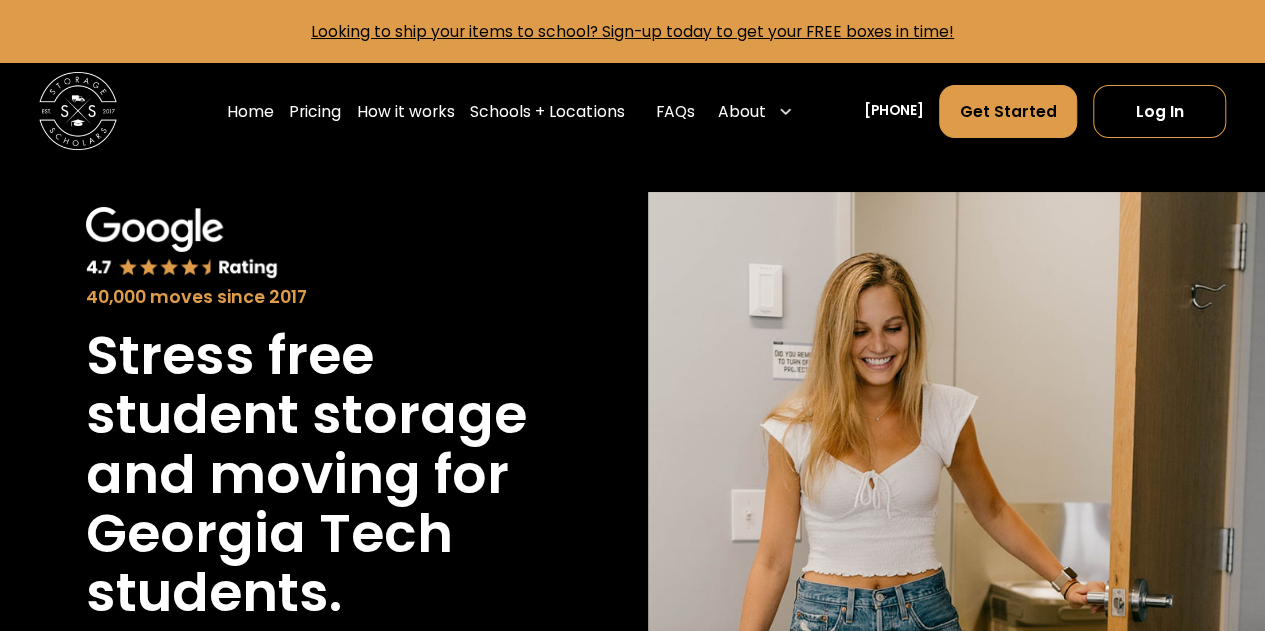 click on "Looking to ship your items to school? Sign-up today to get your FREE boxes in time!" at bounding box center [632, 31] 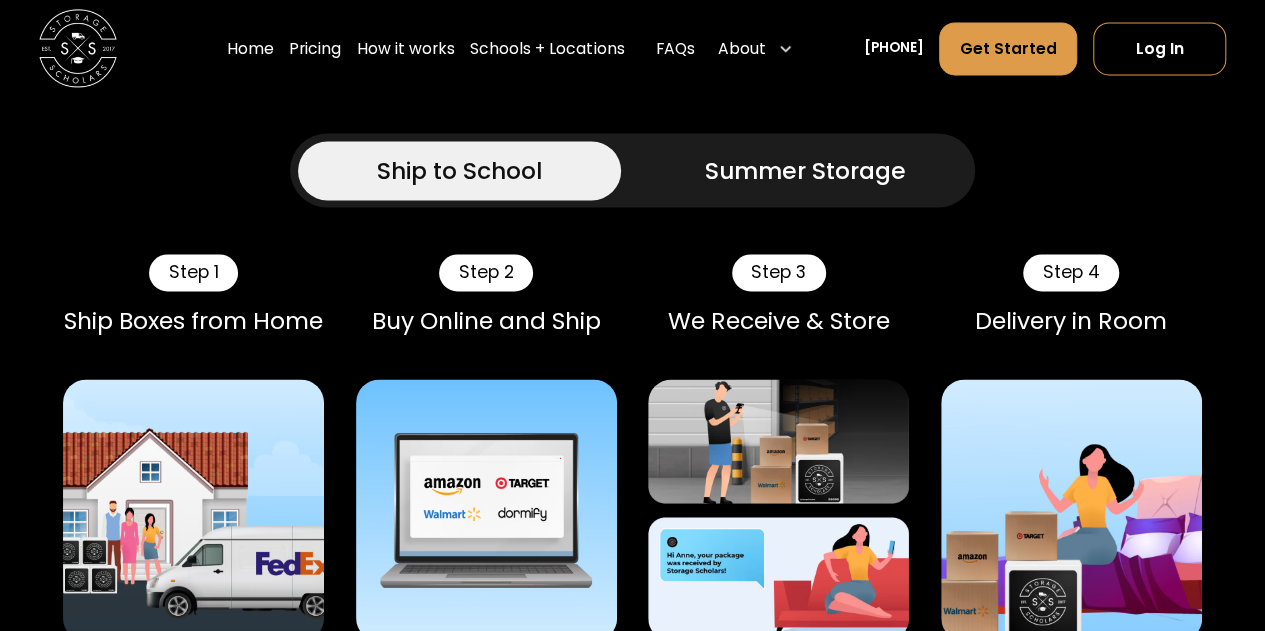 scroll, scrollTop: 1550, scrollLeft: 0, axis: vertical 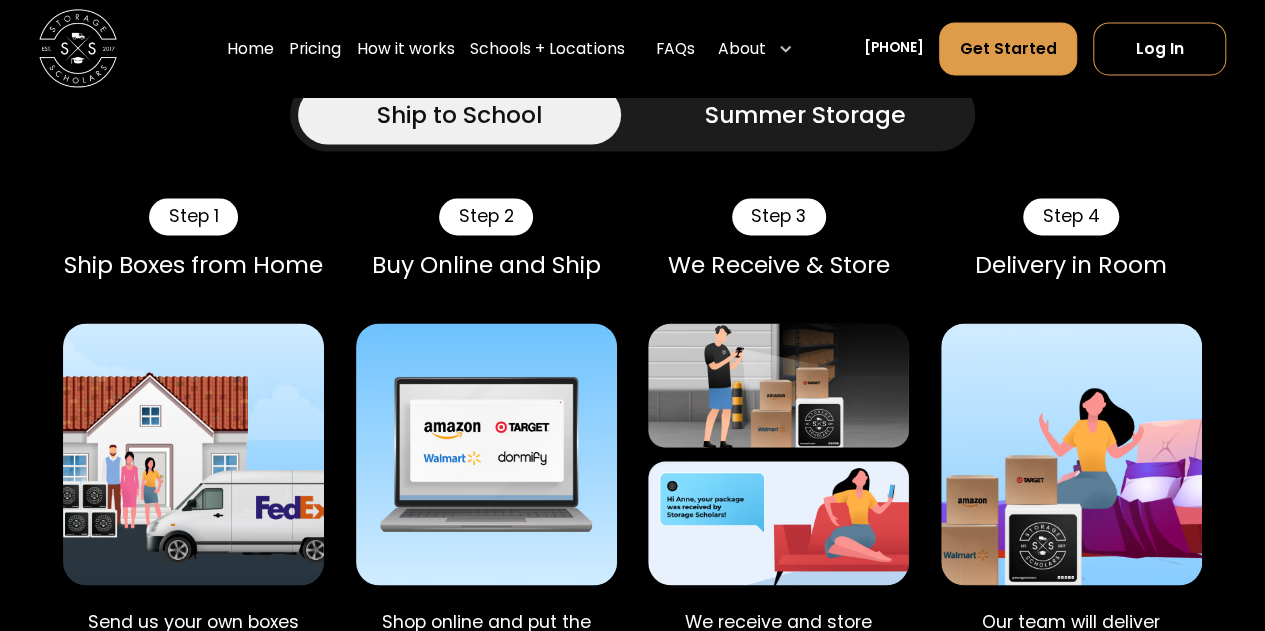 click on "Ship to School" at bounding box center (459, 114) 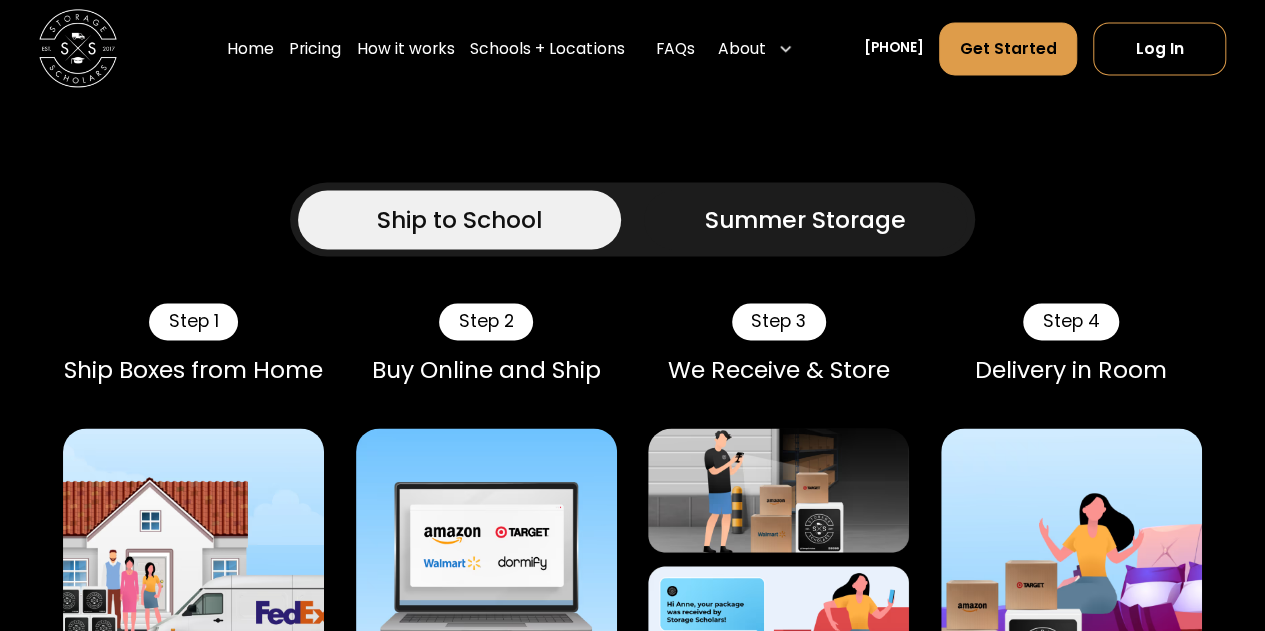 scroll, scrollTop: 1446, scrollLeft: 0, axis: vertical 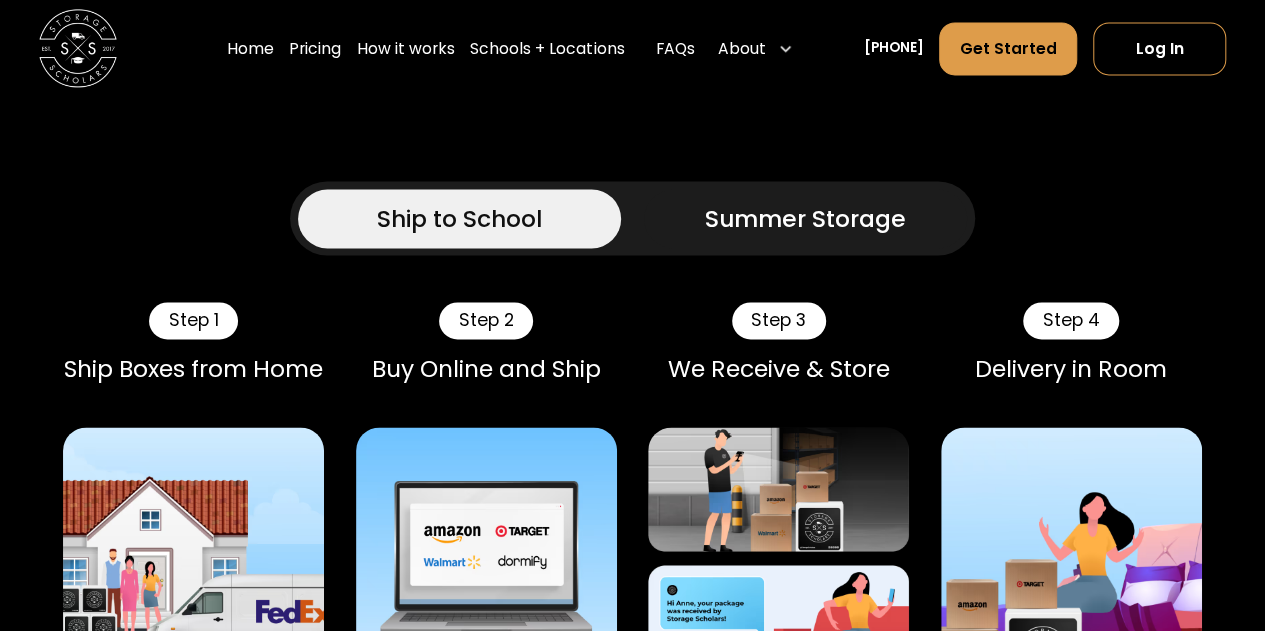 click on "Summer Storage" at bounding box center [805, 218] 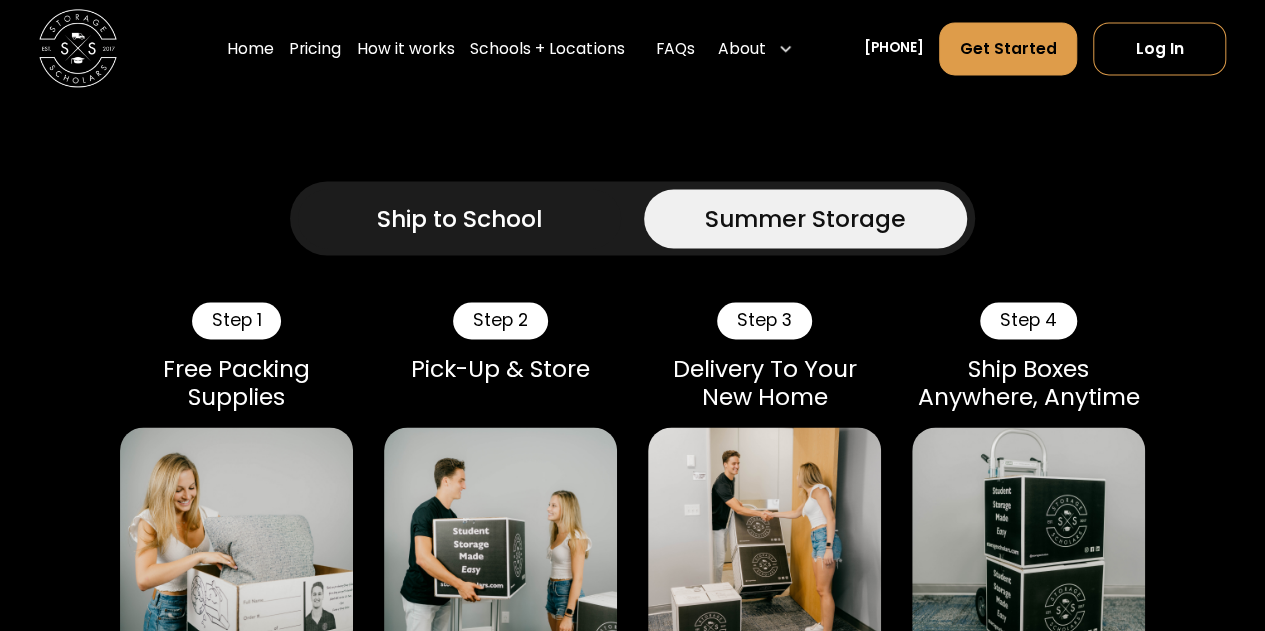 click on "Ship to School" at bounding box center (459, 218) 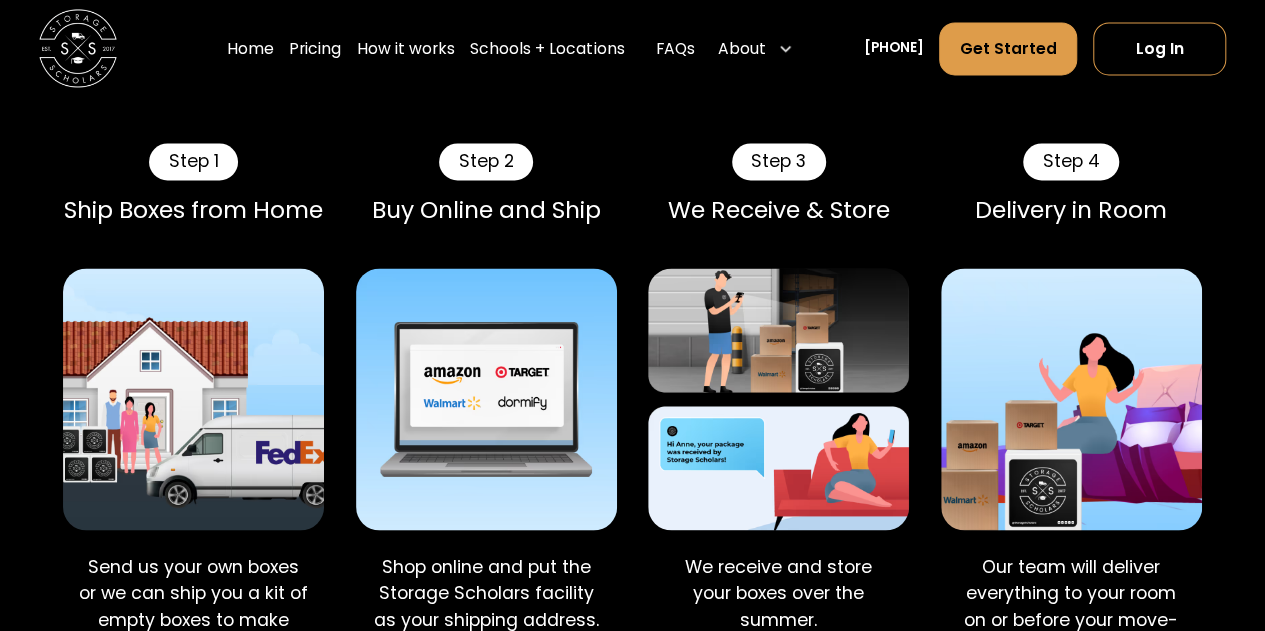 scroll, scrollTop: 1600, scrollLeft: 0, axis: vertical 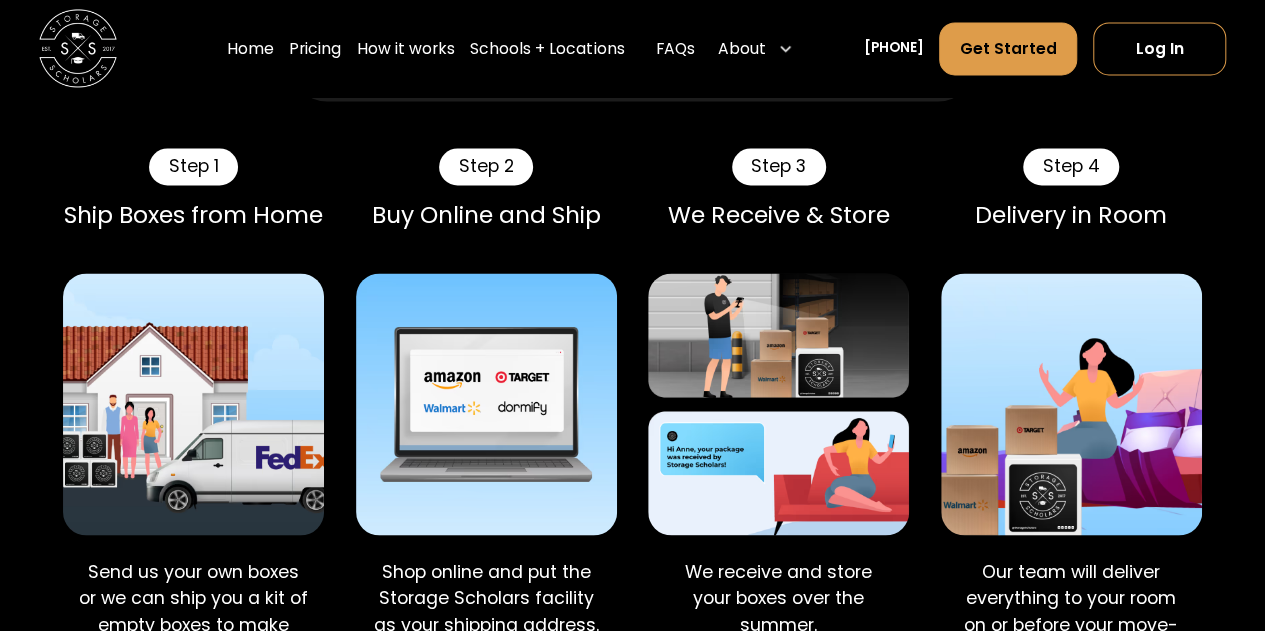 click on "Step 2" at bounding box center [486, 166] 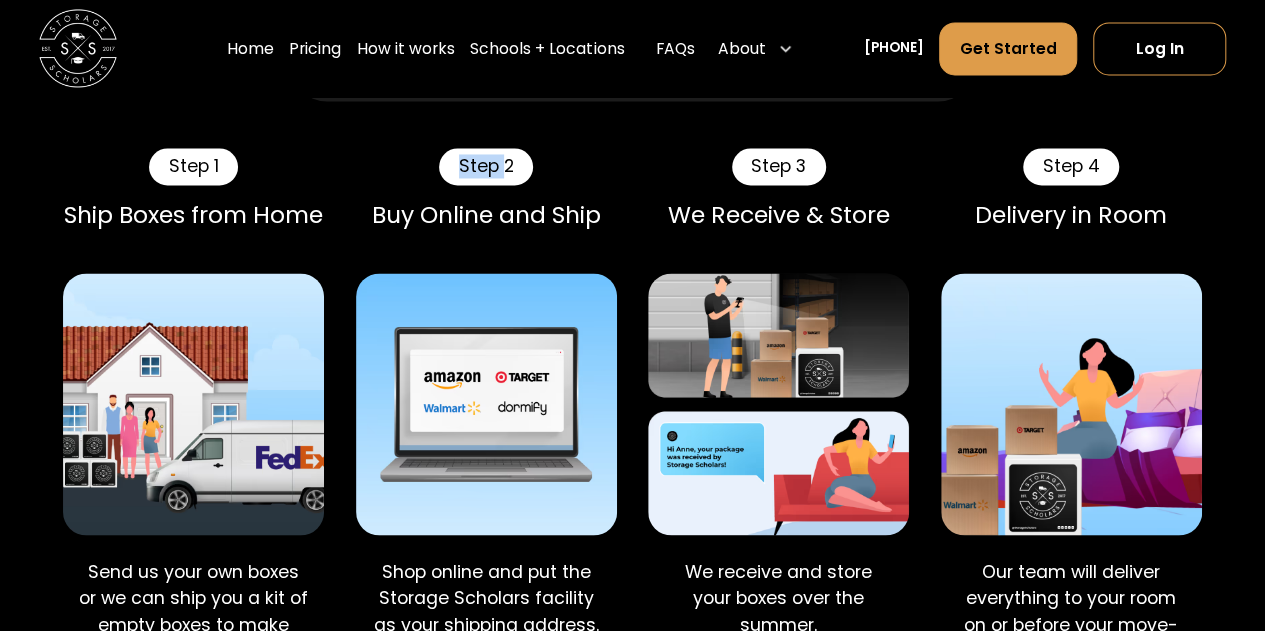 click on "Step 2" at bounding box center (486, 166) 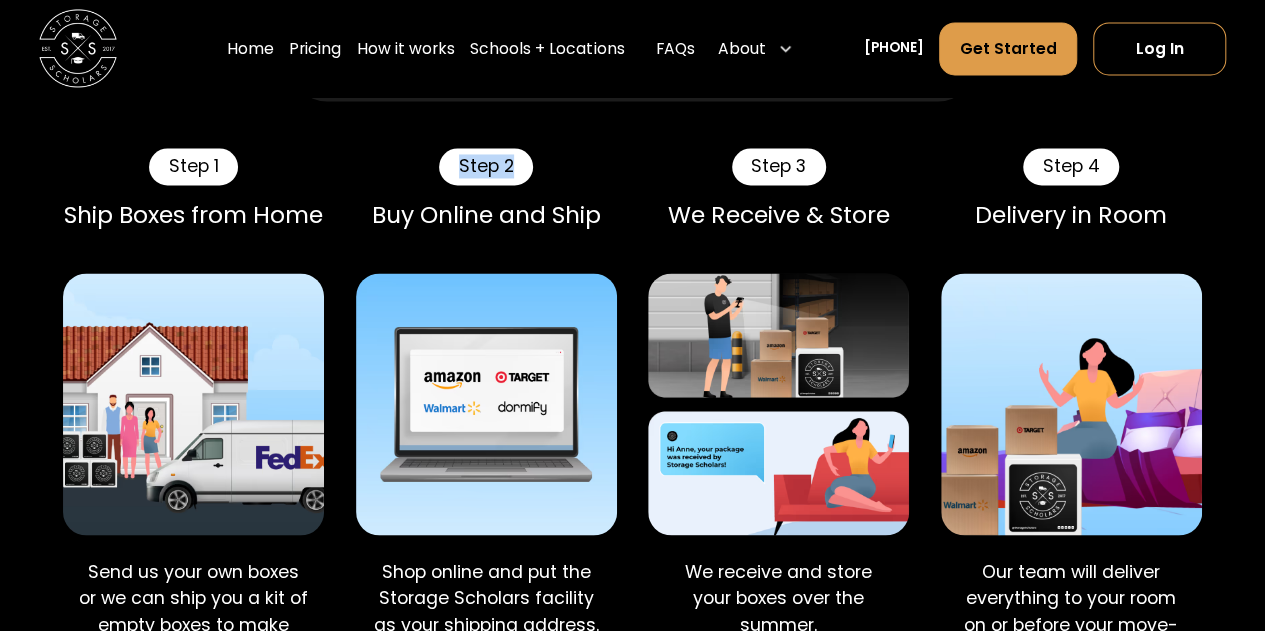click on "Step 2" at bounding box center [486, 166] 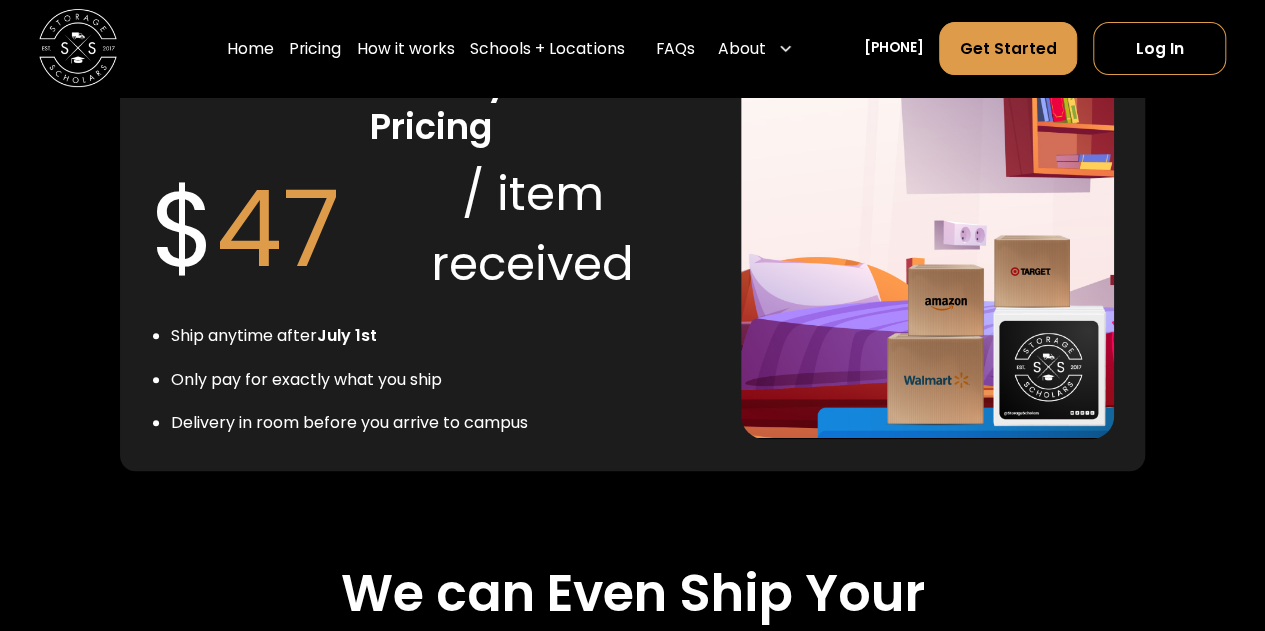 scroll, scrollTop: 4150, scrollLeft: 0, axis: vertical 